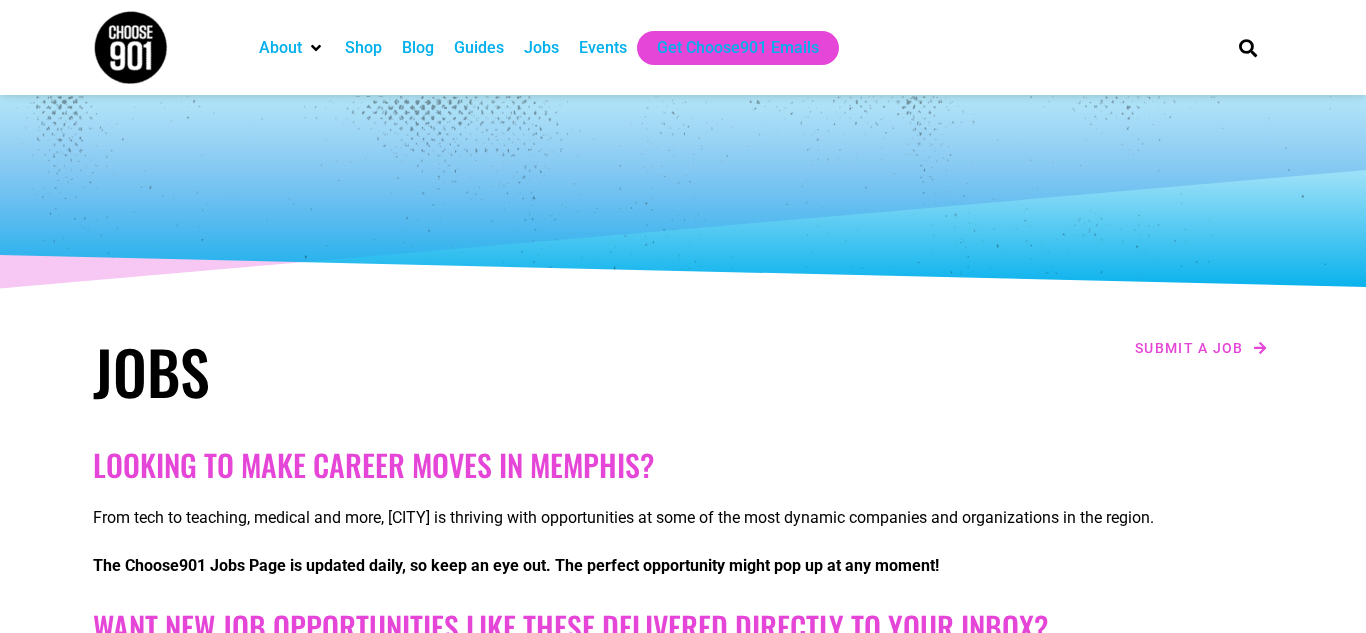 scroll, scrollTop: 0, scrollLeft: 0, axis: both 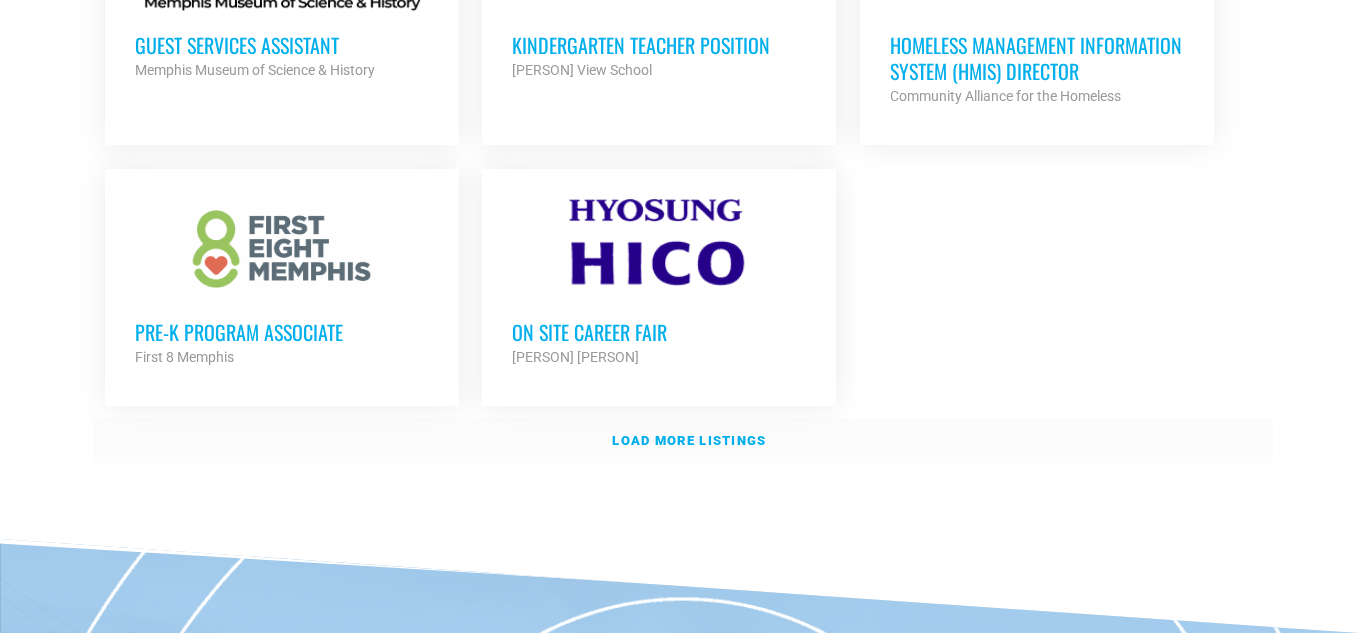 click on "Load more listings" at bounding box center (689, 440) 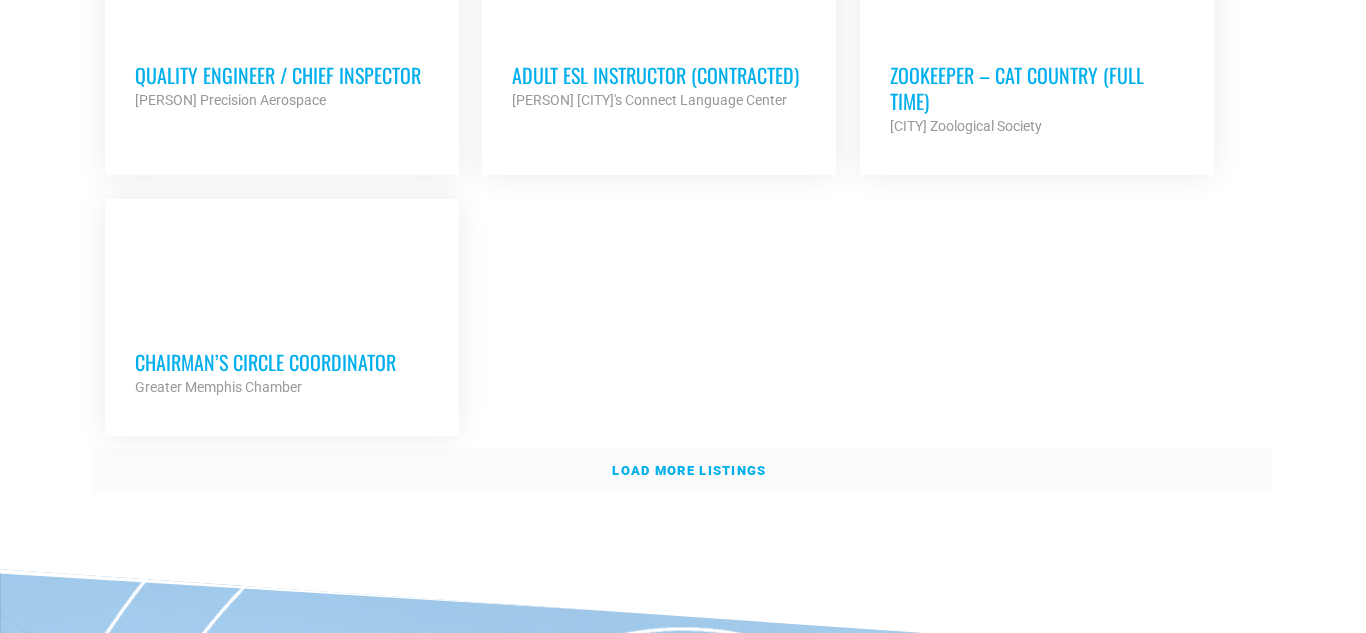 scroll, scrollTop: 4480, scrollLeft: 0, axis: vertical 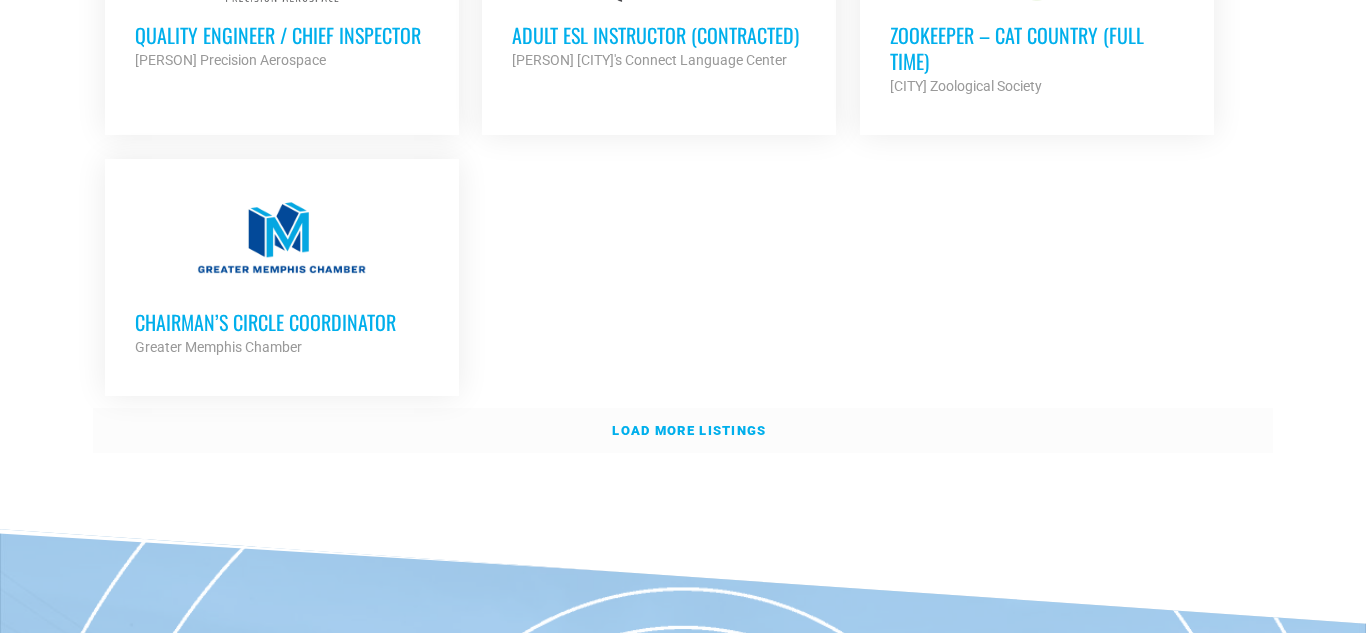 click on "Load more listings" at bounding box center [683, 431] 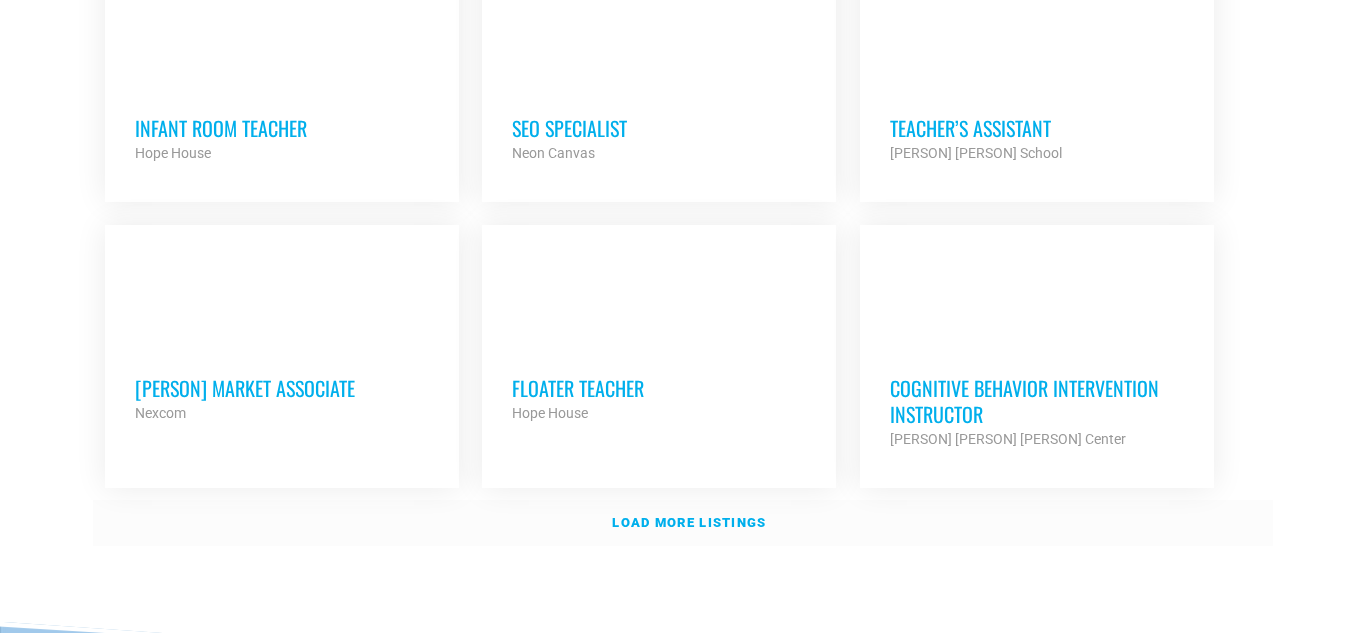 scroll, scrollTop: 6160, scrollLeft: 0, axis: vertical 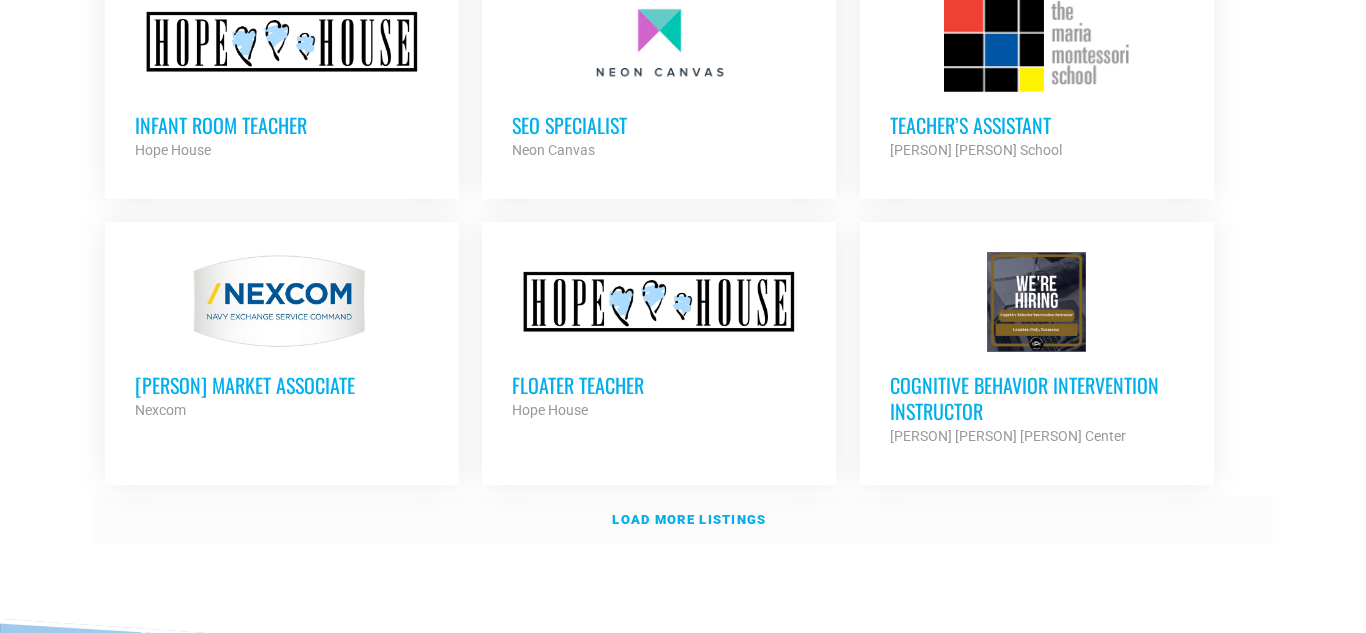 click on "Load more listings" at bounding box center [683, 520] 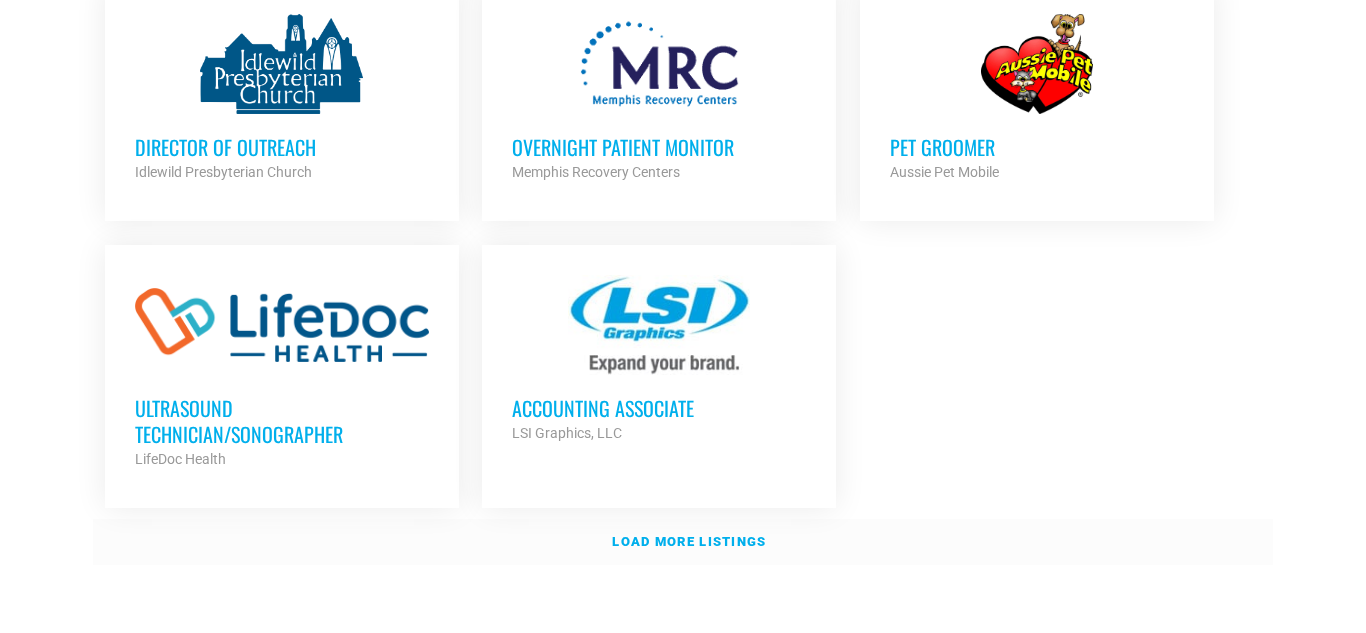 scroll, scrollTop: 8080, scrollLeft: 0, axis: vertical 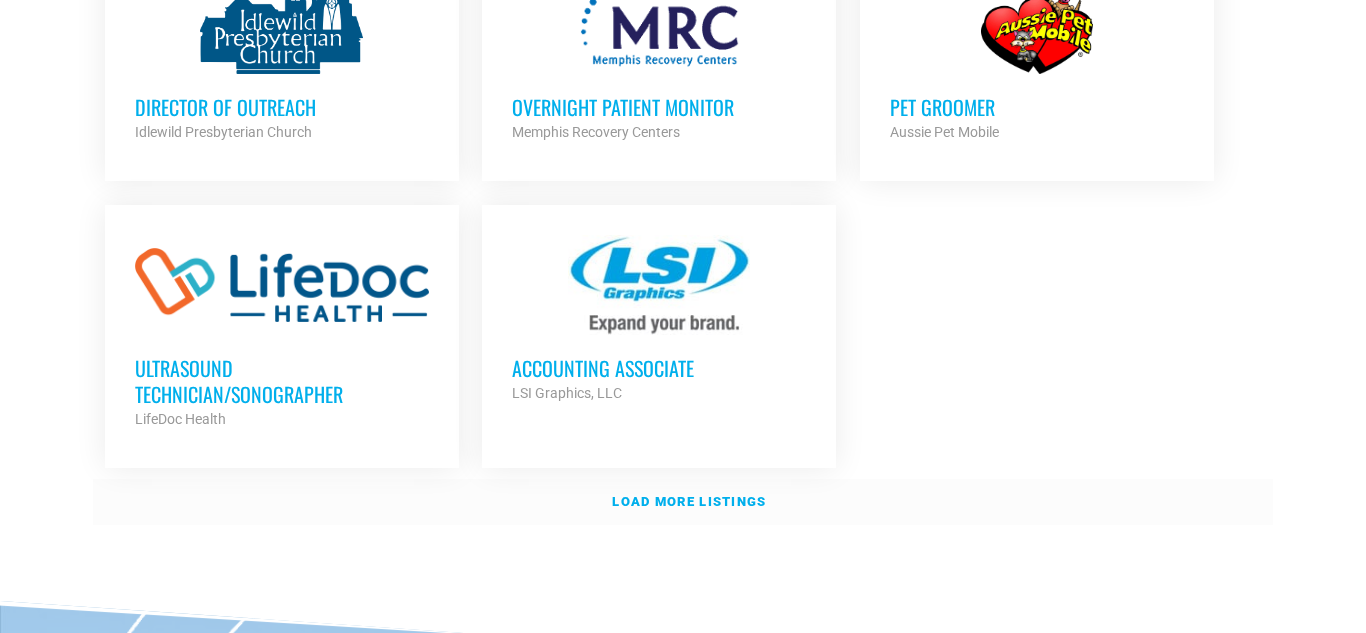 click on "Load more listings" at bounding box center (683, 502) 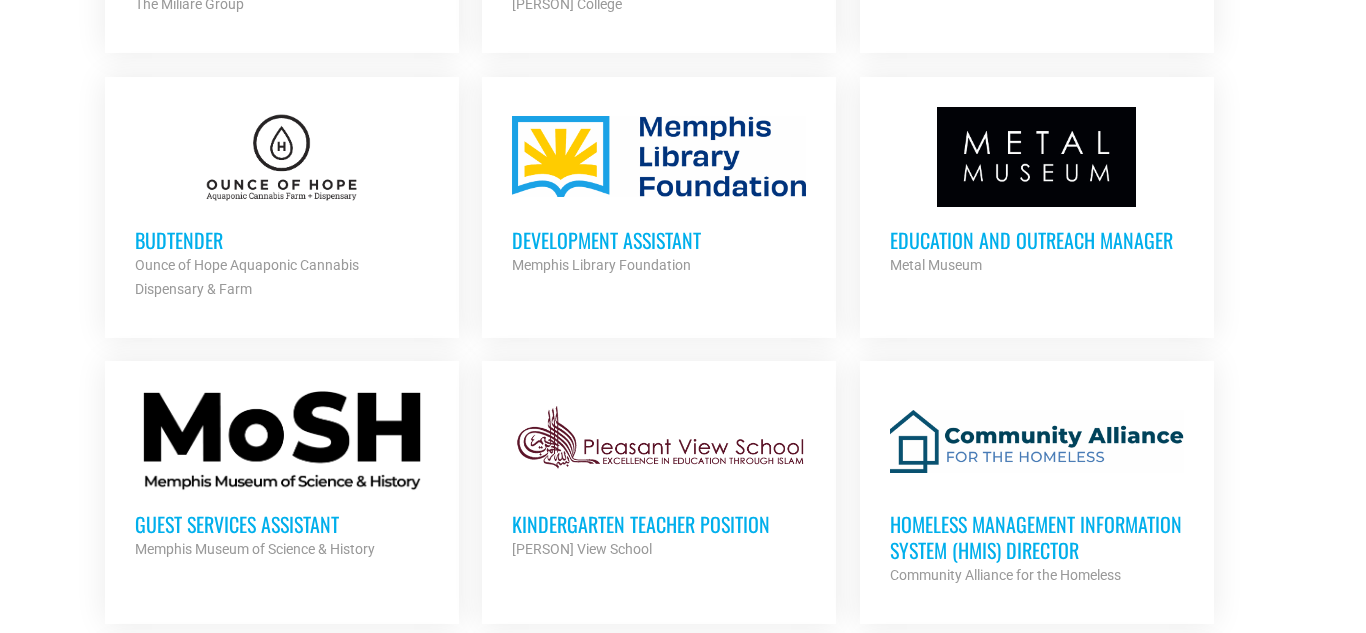 scroll, scrollTop: 1920, scrollLeft: 0, axis: vertical 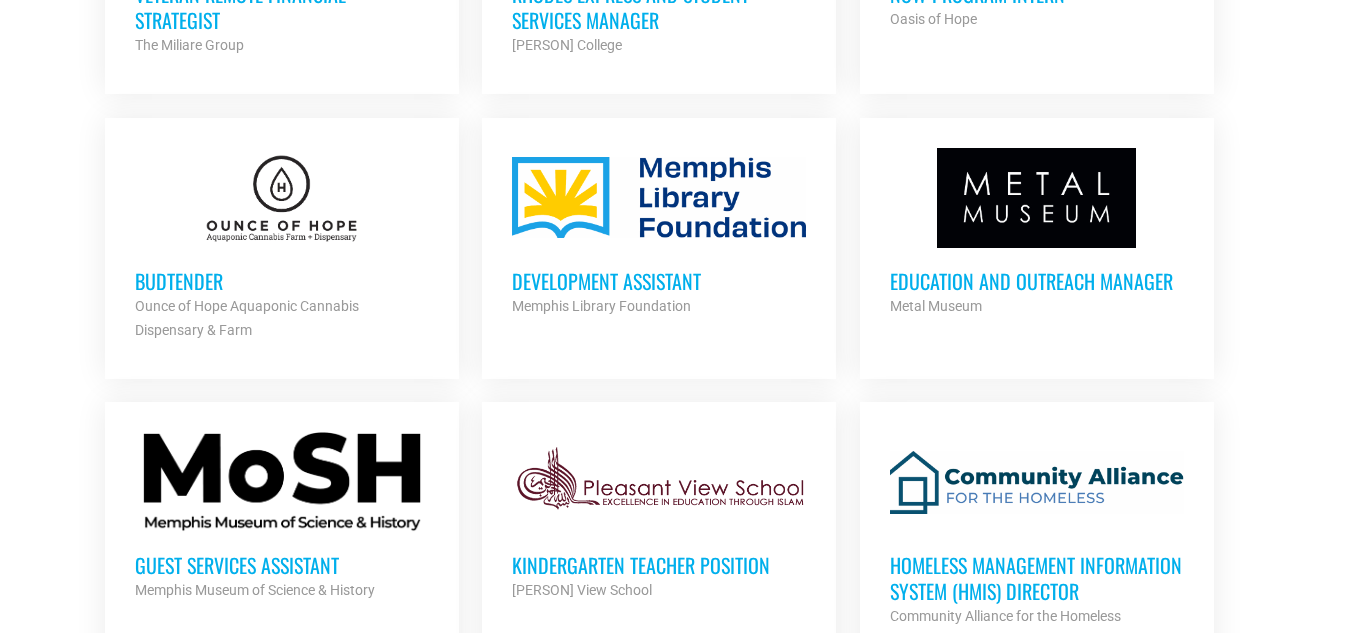 click at bounding box center (282, 198) 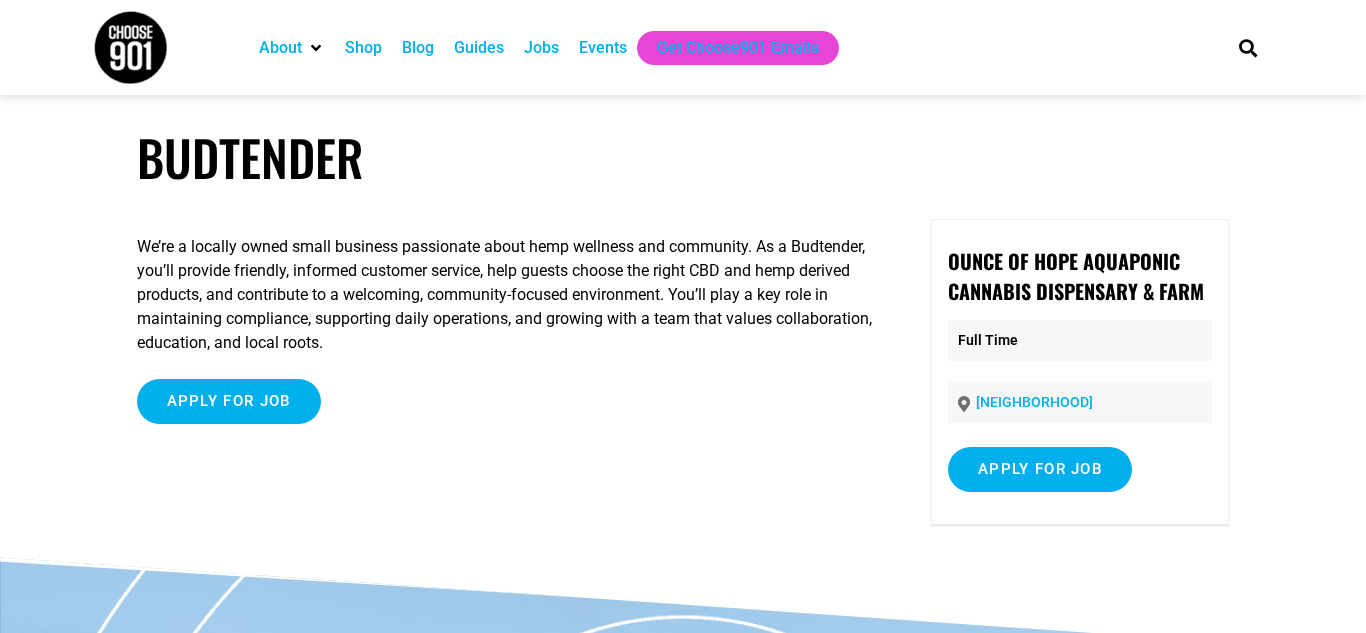 scroll, scrollTop: 0, scrollLeft: 0, axis: both 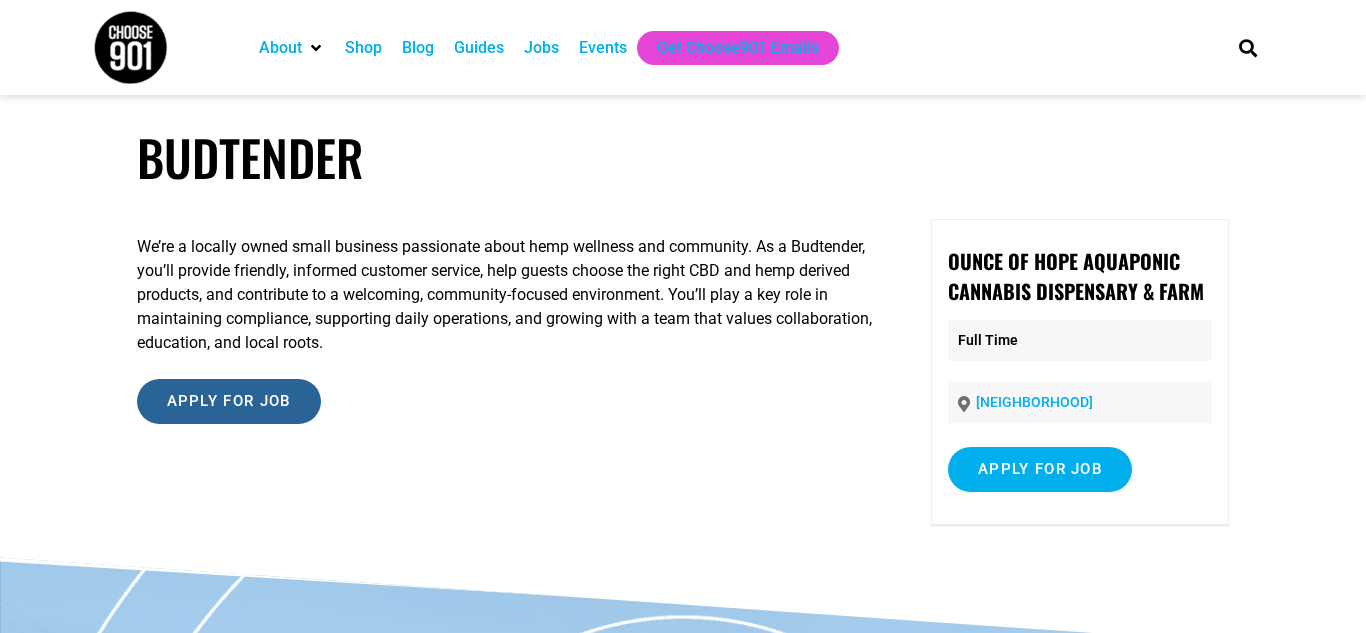 click on "Apply for job" at bounding box center (229, 401) 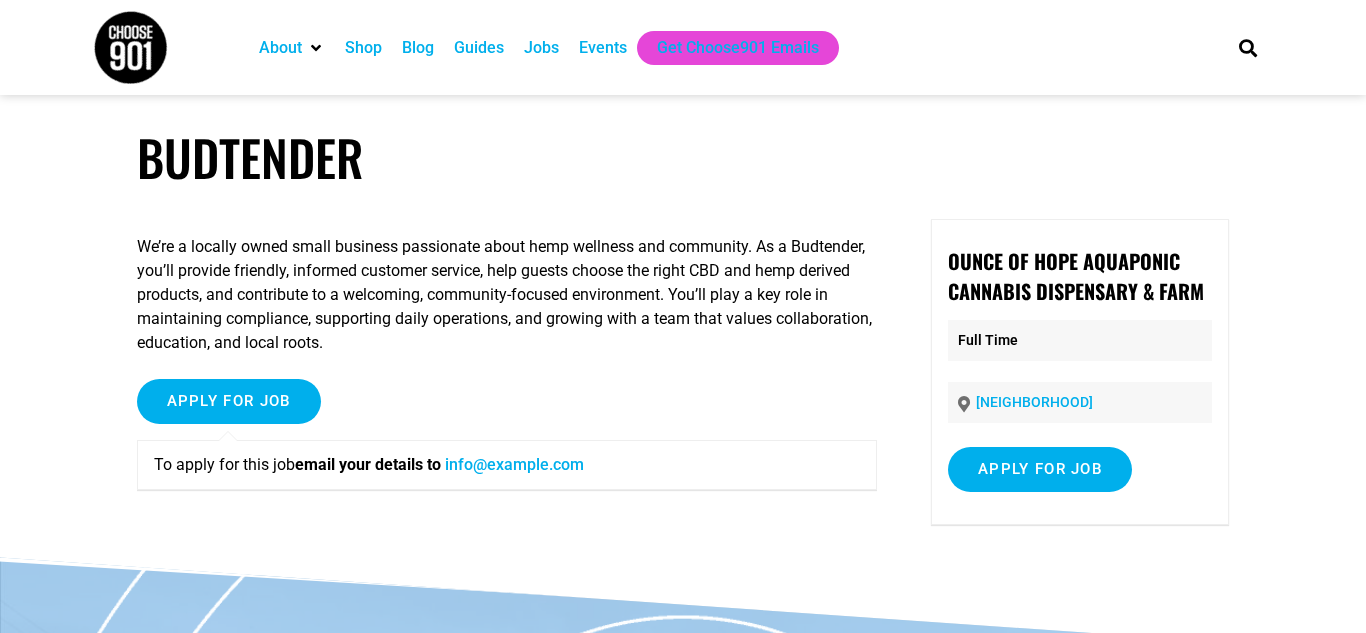 click on "info@ounceofhope.com" at bounding box center [514, 464] 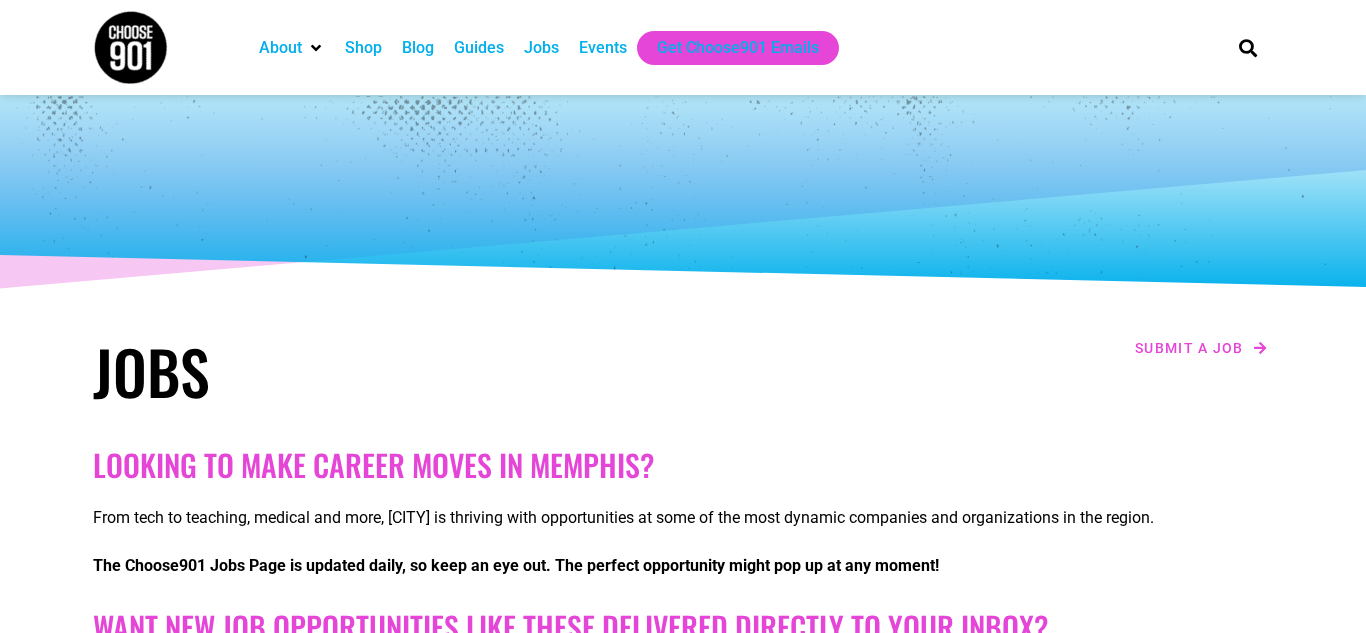 scroll, scrollTop: 0, scrollLeft: 0, axis: both 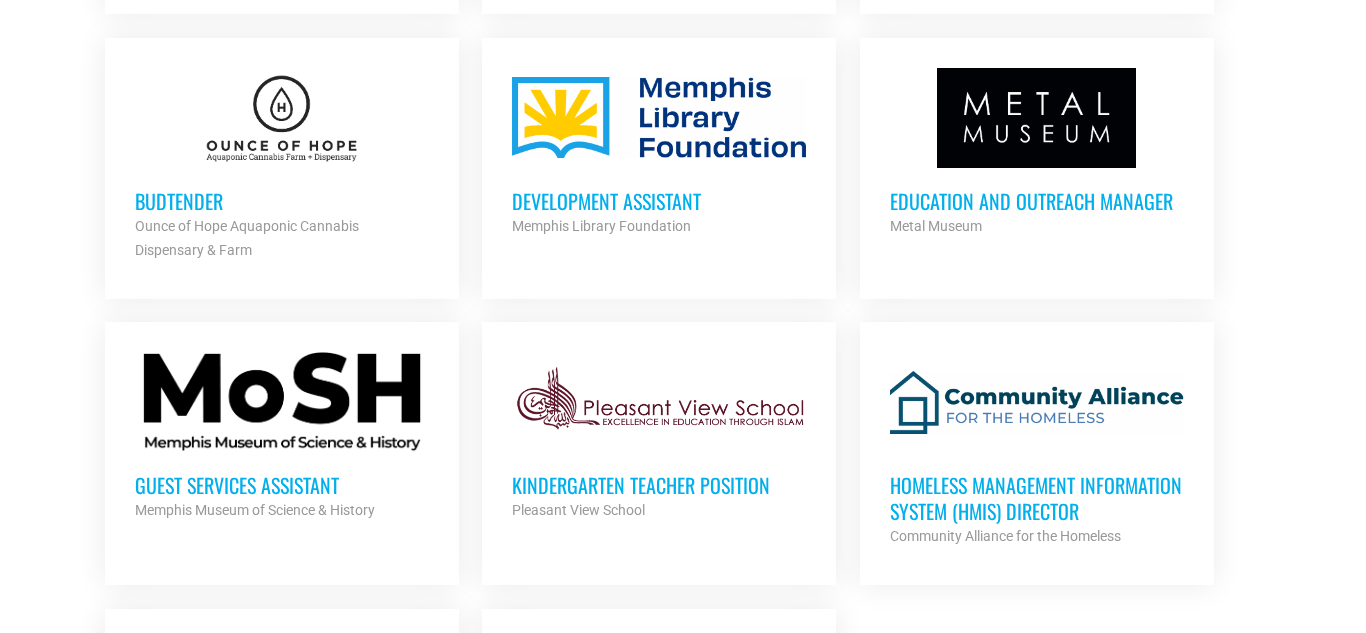 click at bounding box center (282, 118) 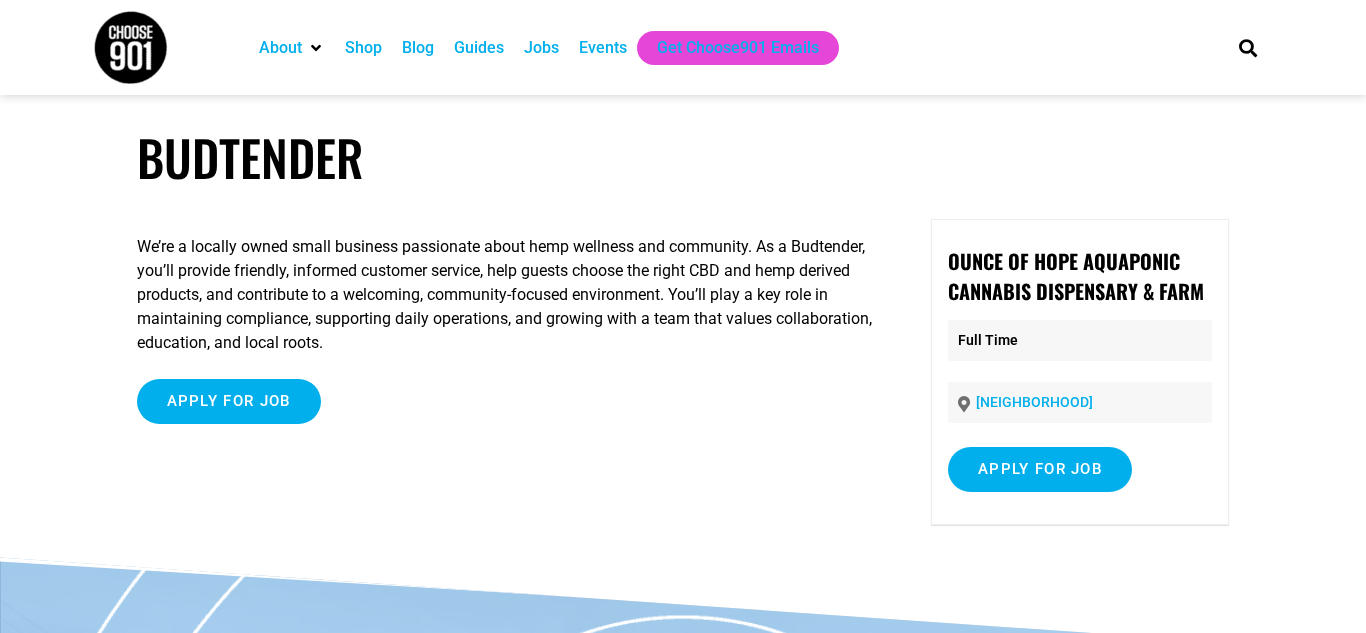 scroll, scrollTop: 0, scrollLeft: 0, axis: both 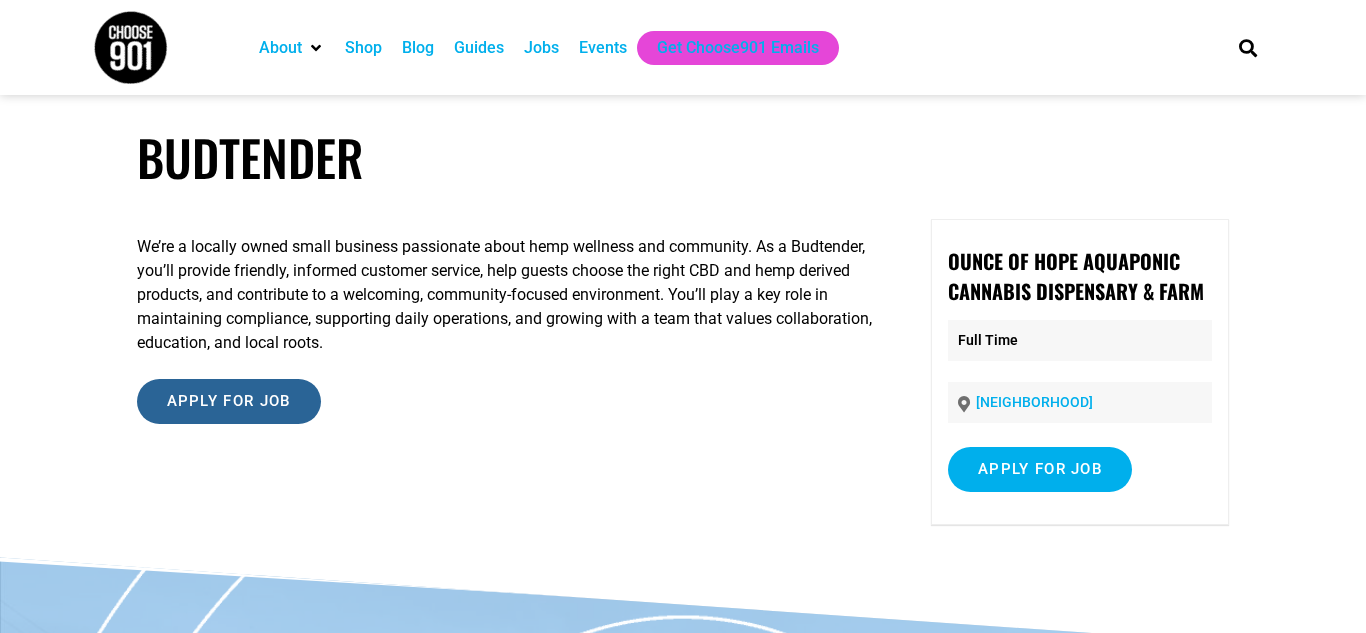 click on "Apply for job" at bounding box center [229, 401] 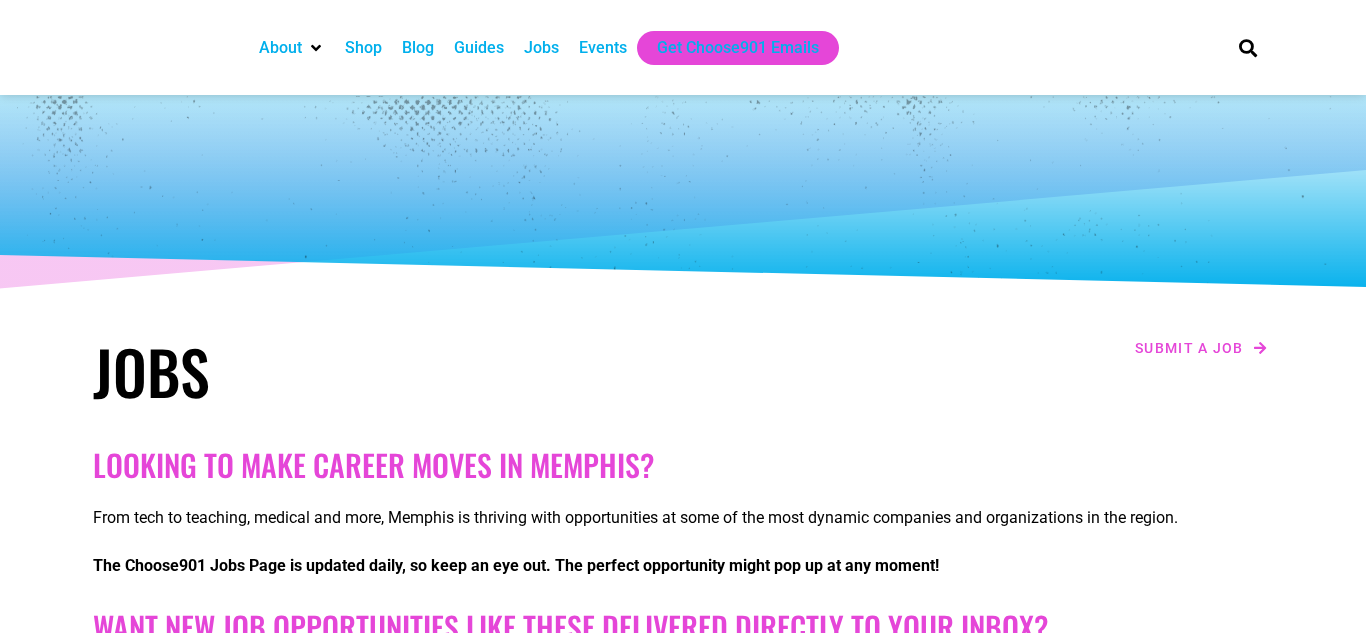 scroll, scrollTop: 2000, scrollLeft: 0, axis: vertical 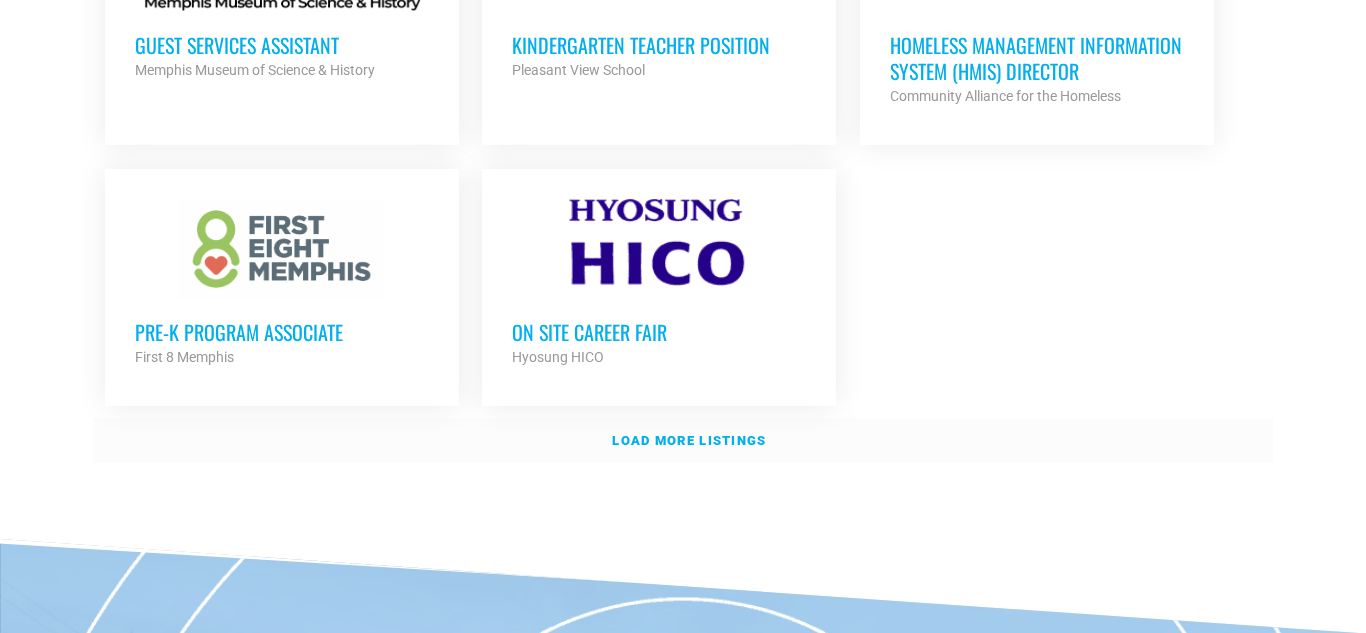 click on "Load more listings" at bounding box center [689, 440] 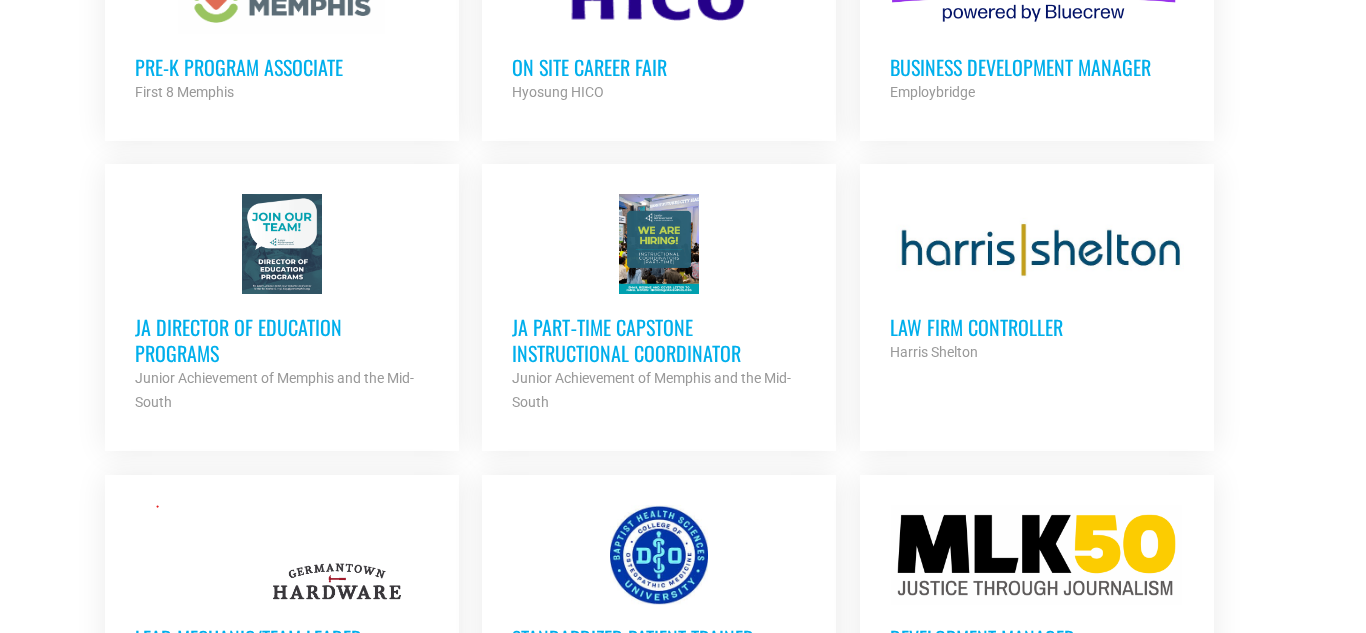 scroll, scrollTop: 2720, scrollLeft: 0, axis: vertical 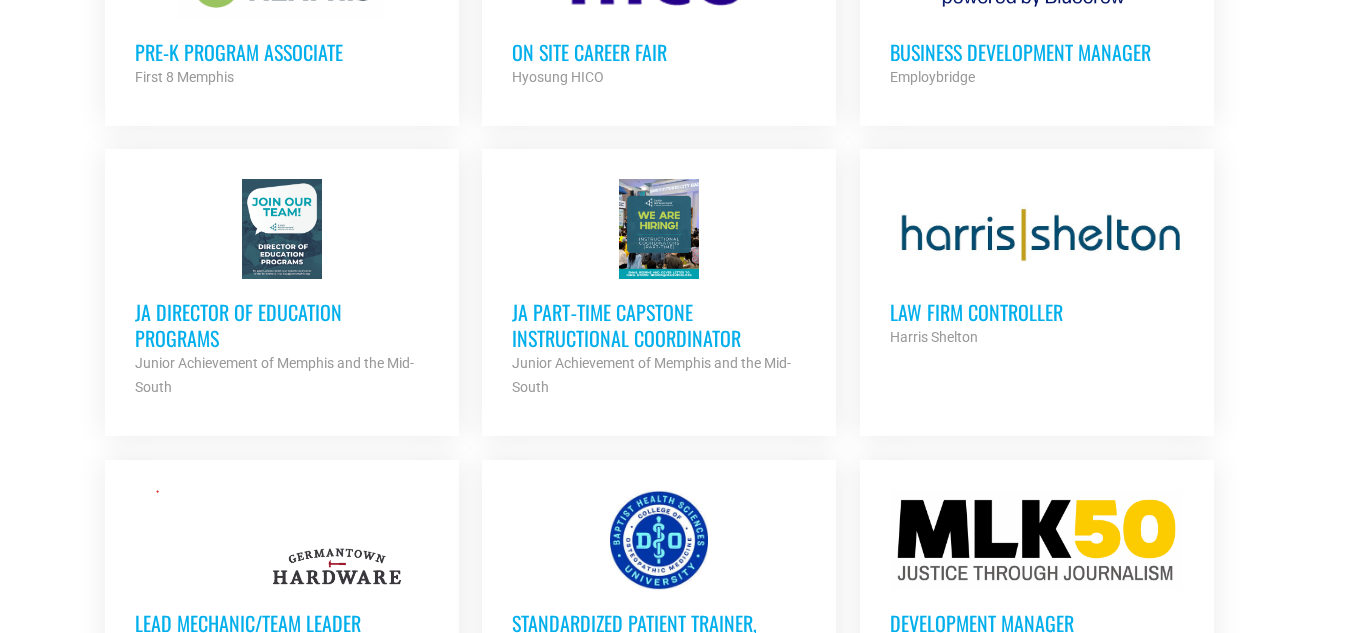 click on "Law Firm Controller" at bounding box center [1037, 312] 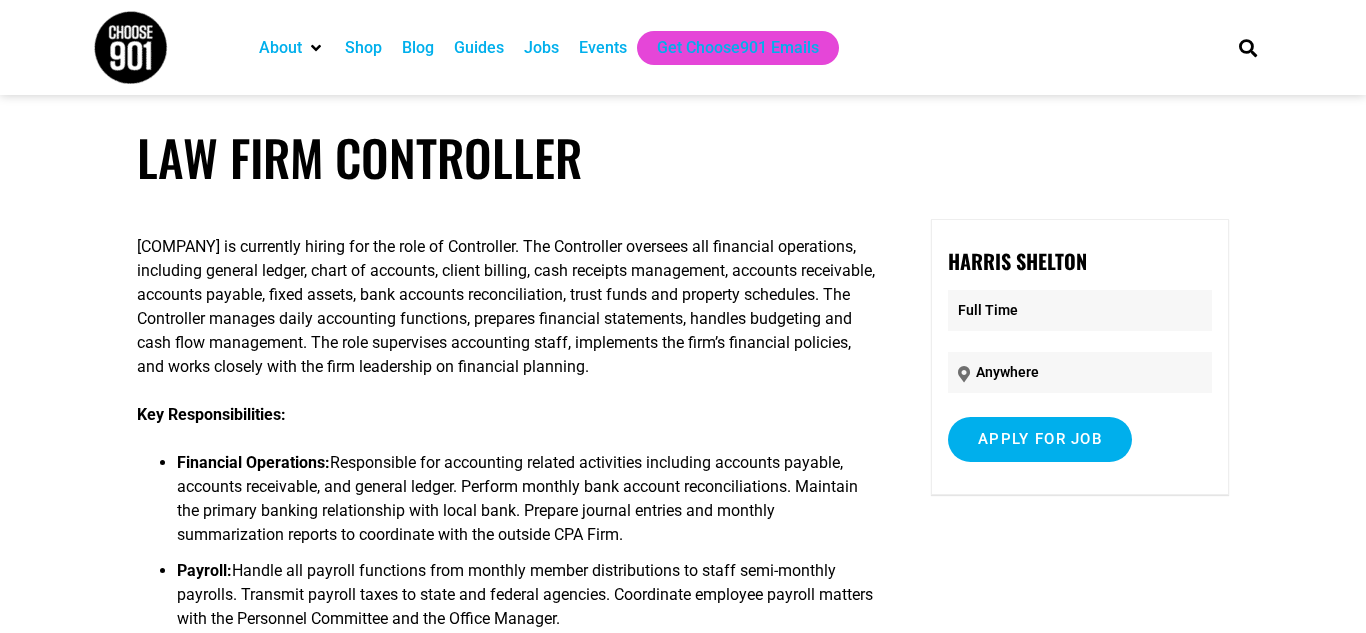 scroll, scrollTop: 0, scrollLeft: 0, axis: both 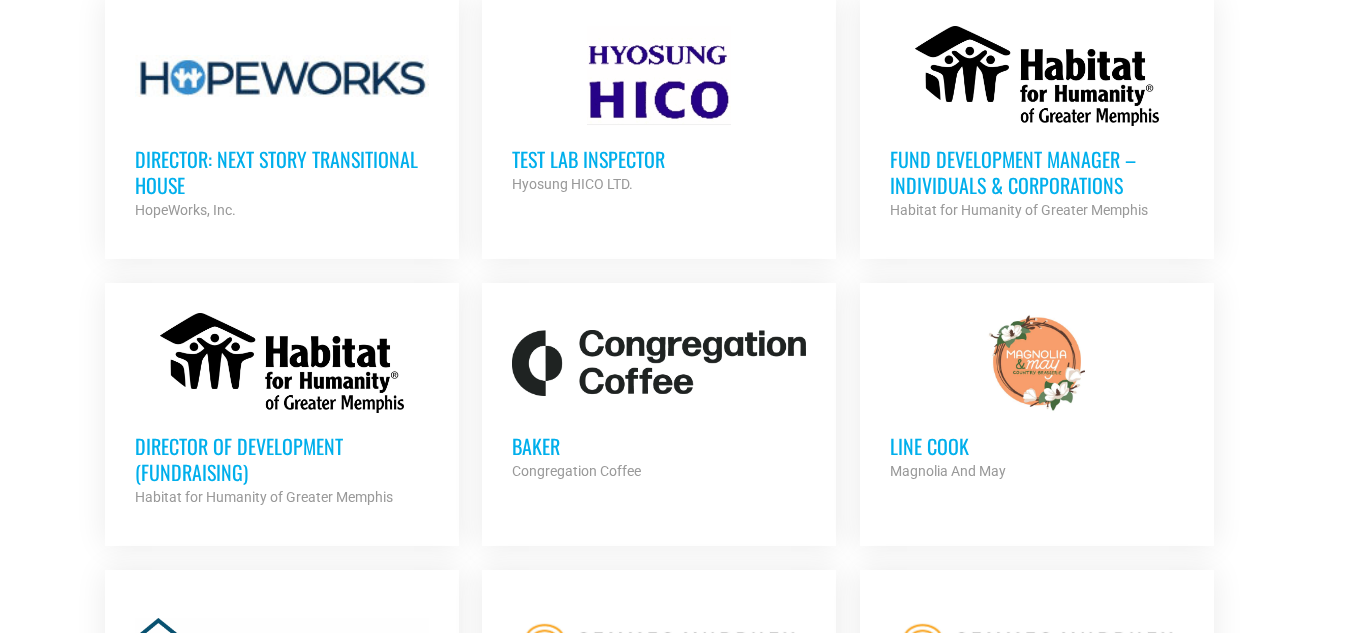 click on "Test Lab Inspector" at bounding box center (659, 159) 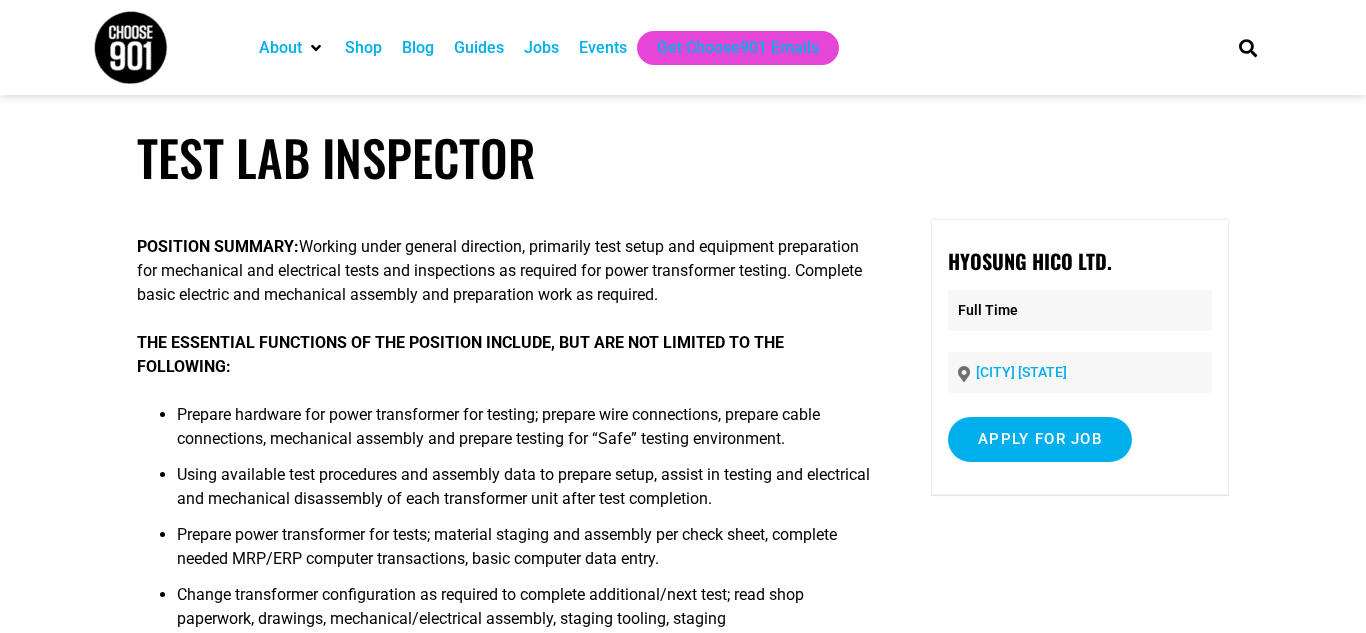 scroll, scrollTop: 0, scrollLeft: 0, axis: both 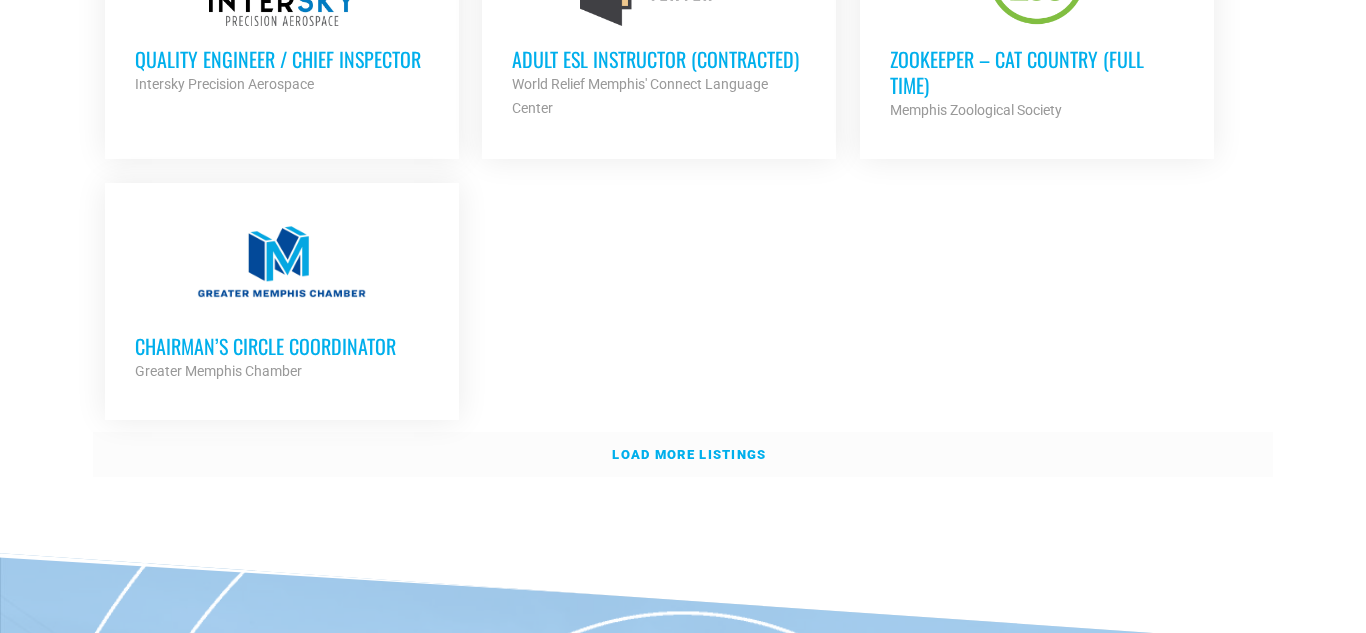 click on "Load more listings" at bounding box center [689, 454] 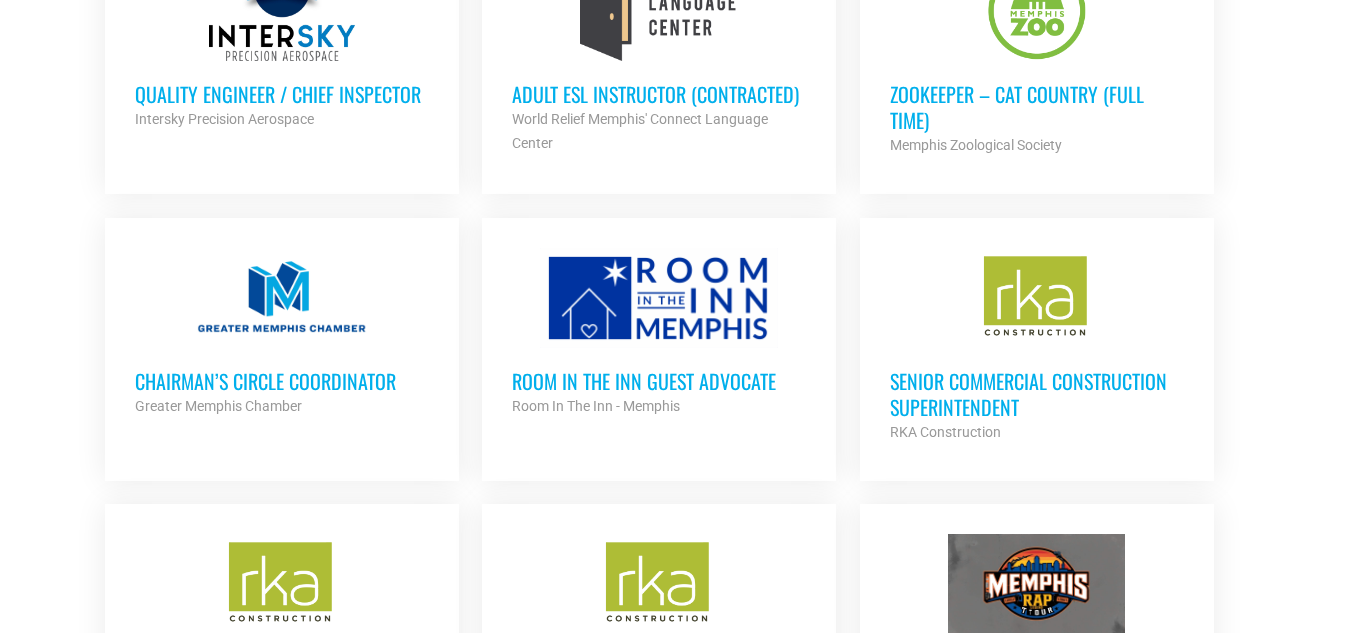 scroll, scrollTop: 4440, scrollLeft: 0, axis: vertical 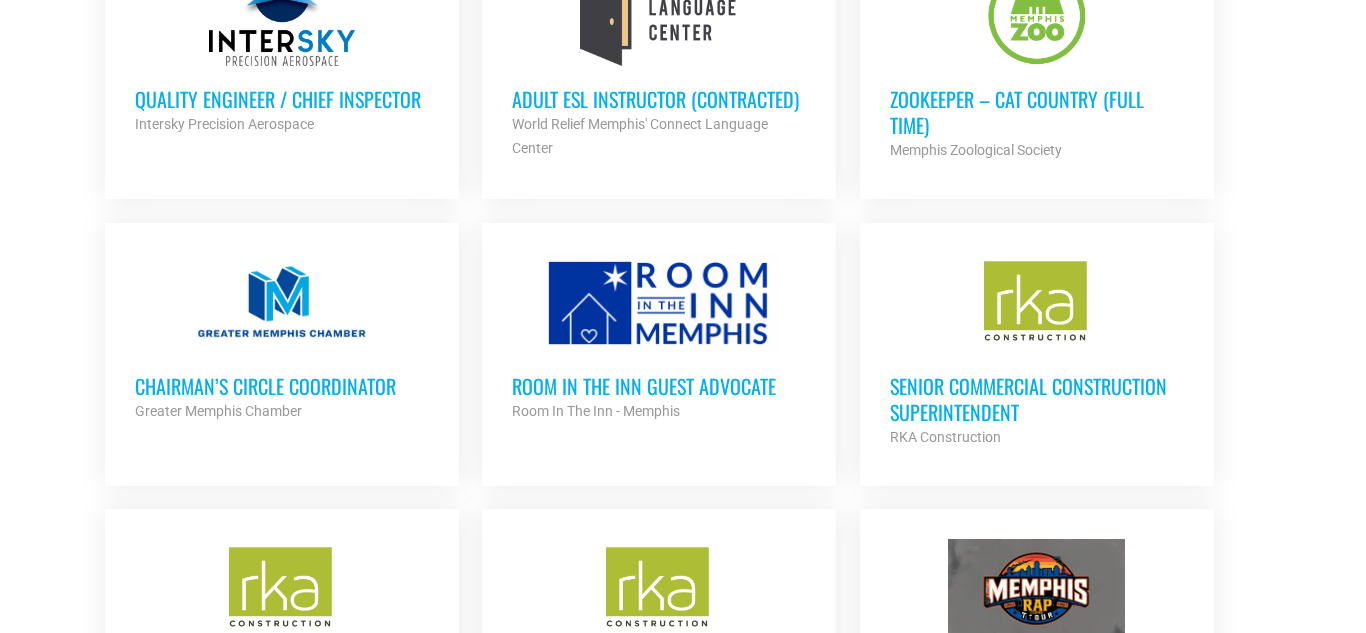 click on "Room in the Inn Guest Advocate" at bounding box center [659, 386] 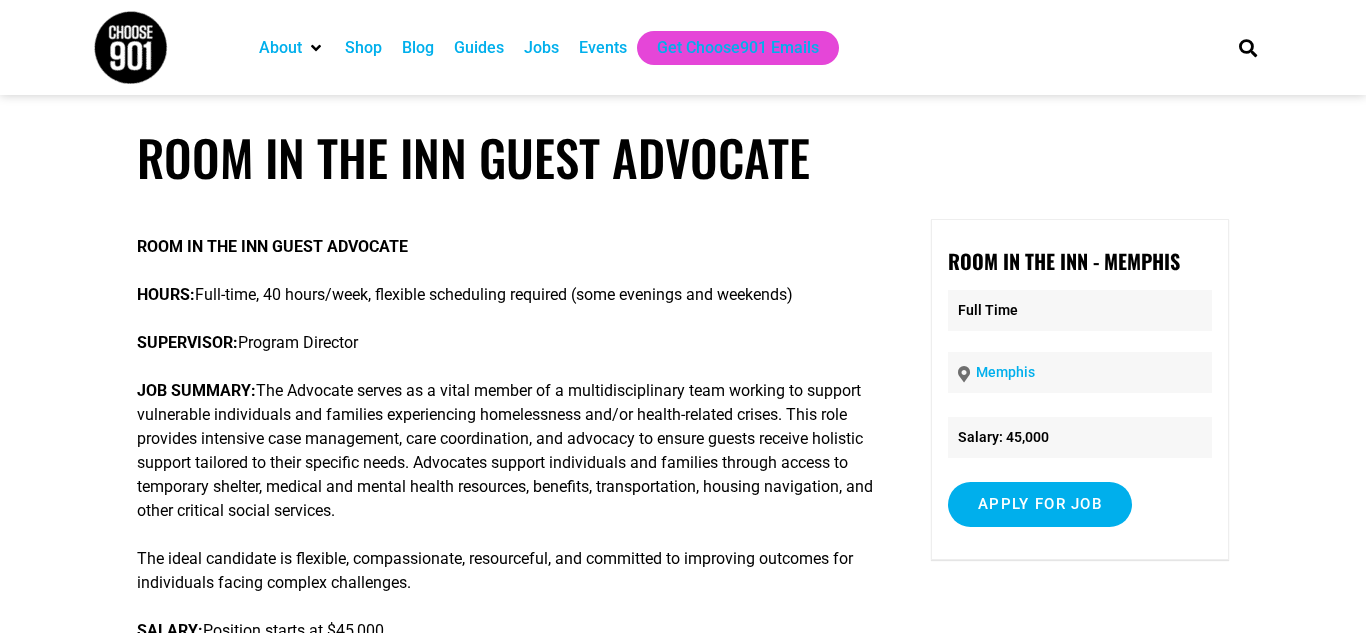 scroll, scrollTop: 0, scrollLeft: 0, axis: both 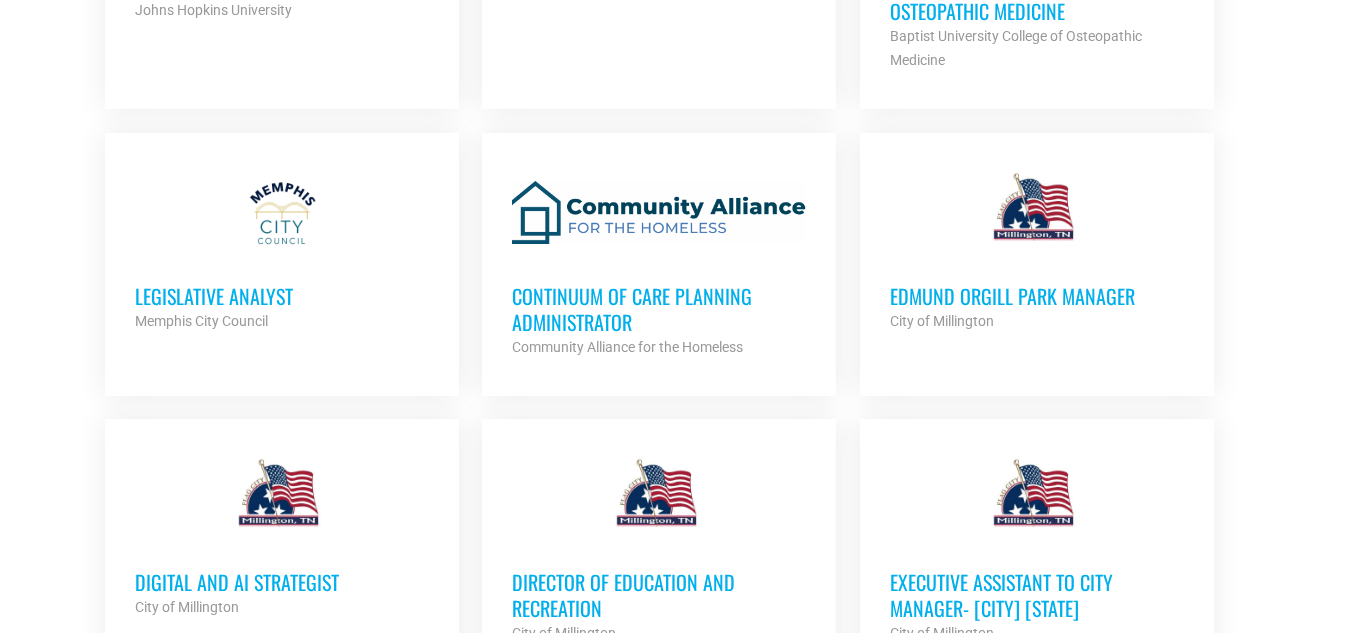 click on "Legislative Analyst" at bounding box center [282, 296] 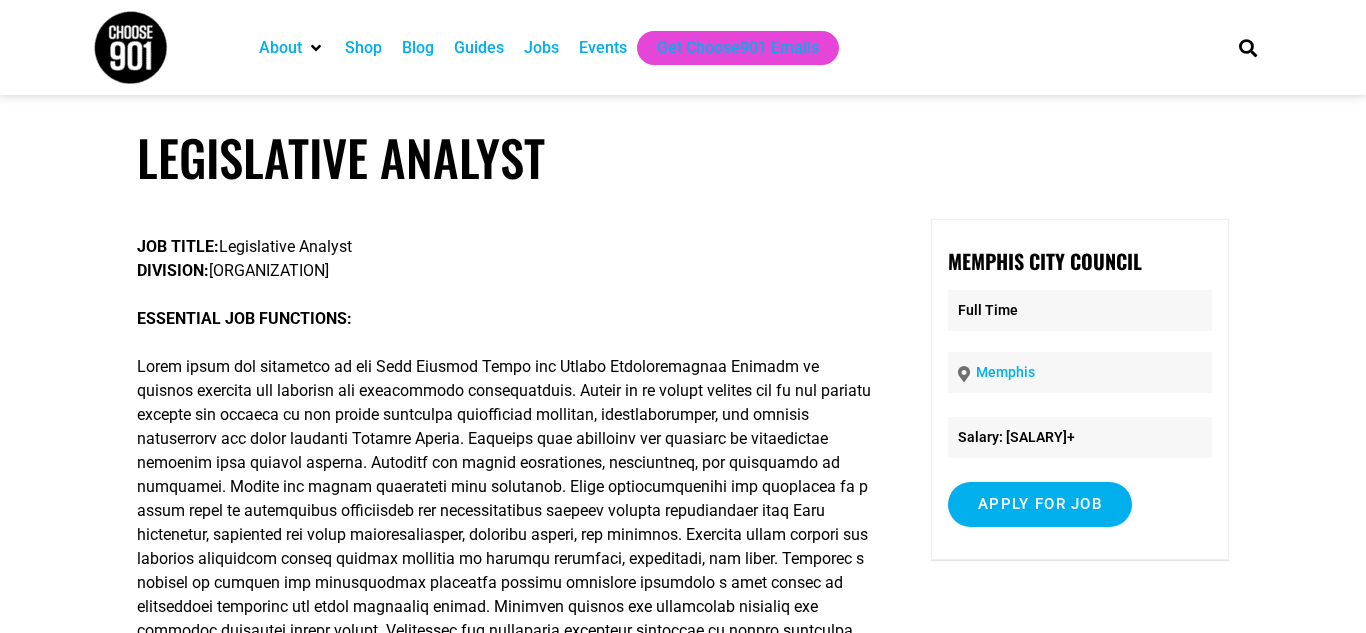 scroll, scrollTop: 0, scrollLeft: 0, axis: both 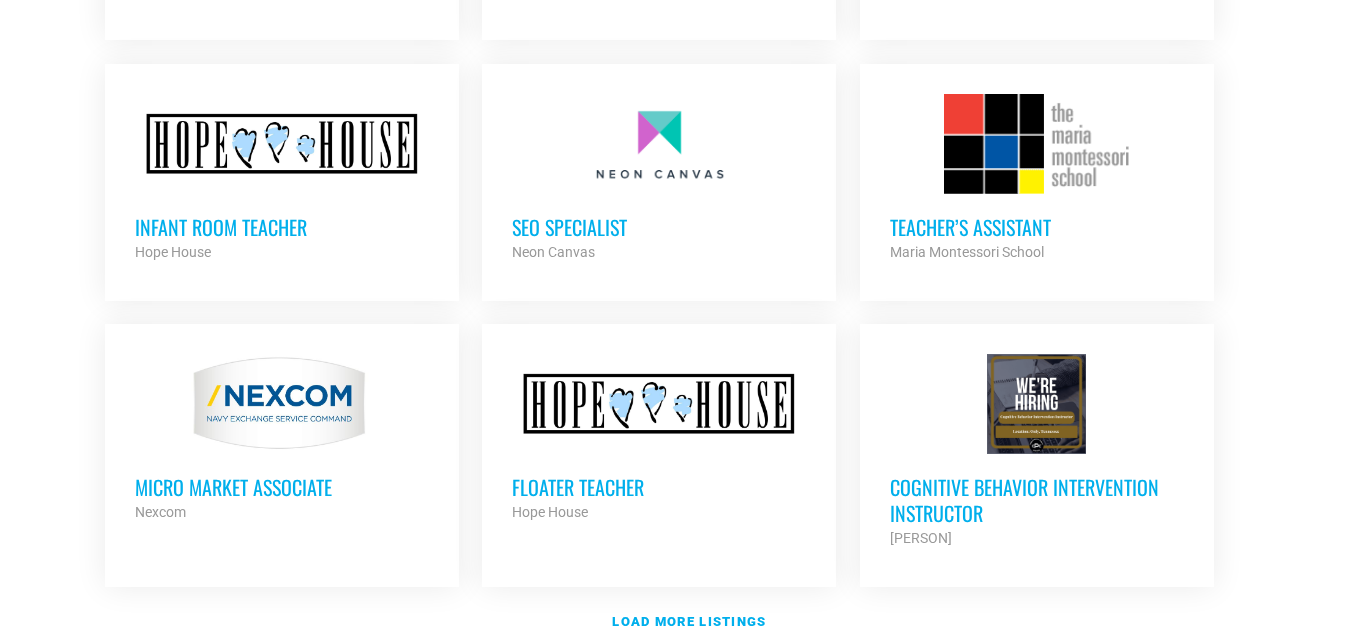 click at bounding box center (1037, 144) 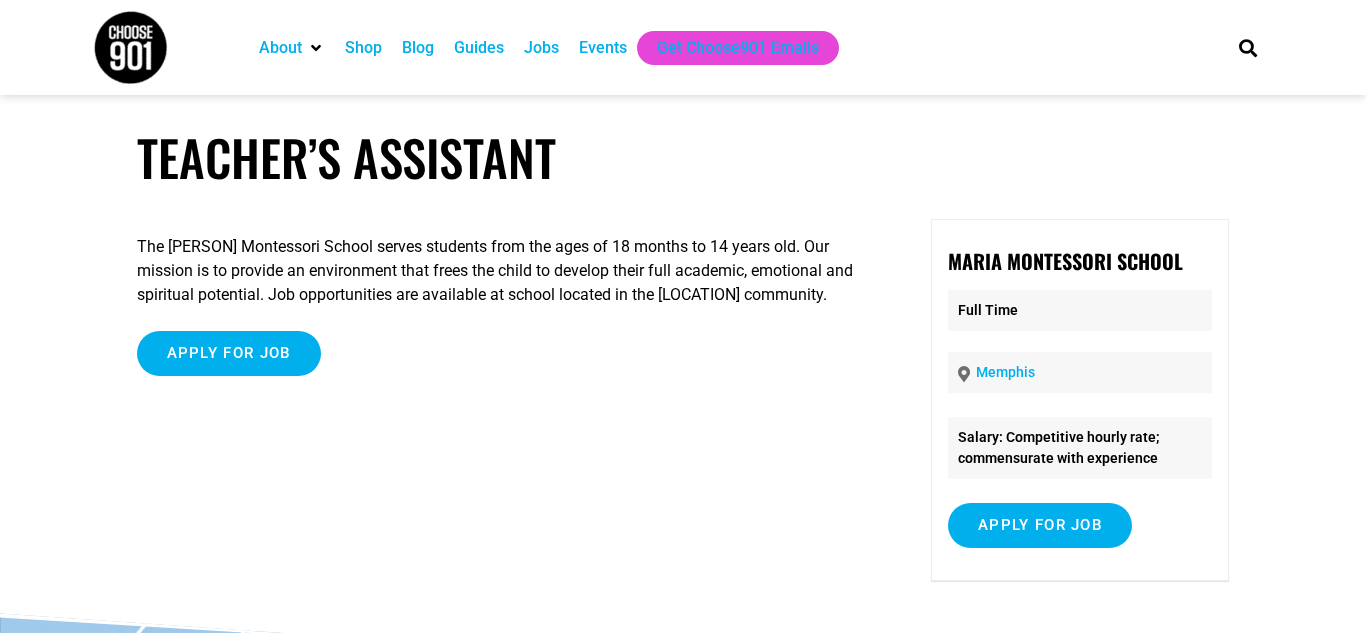 scroll, scrollTop: 0, scrollLeft: 0, axis: both 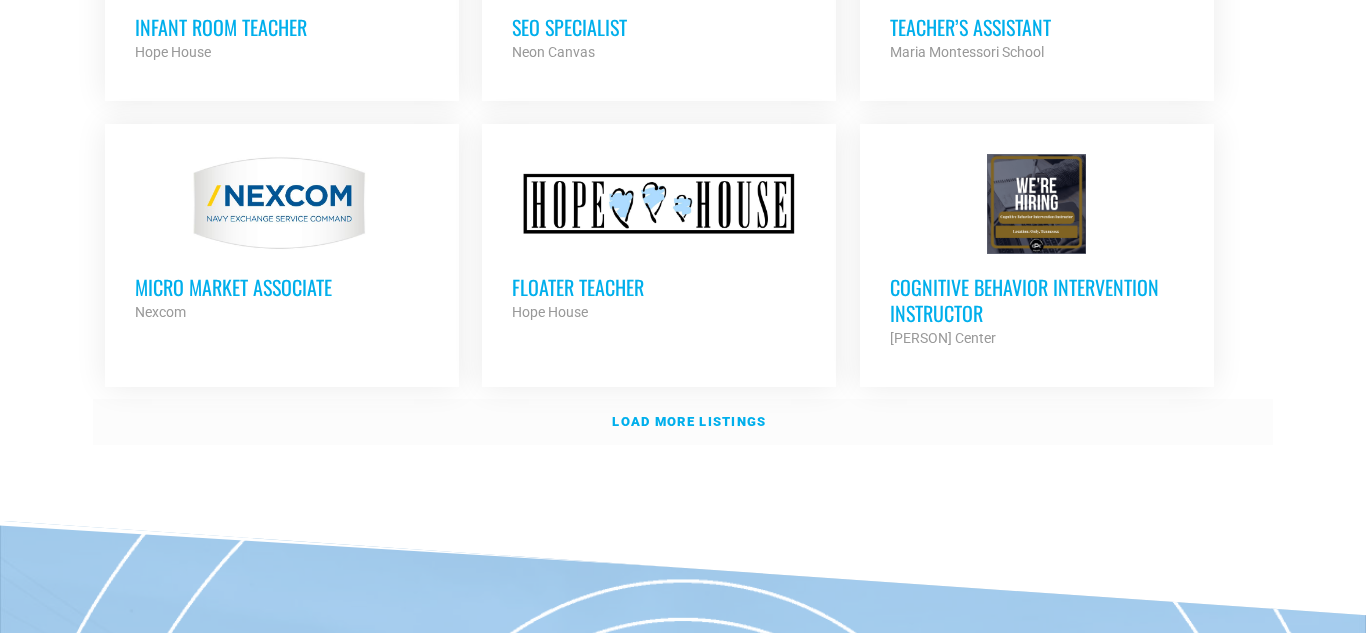 click on "Load more listings" at bounding box center (689, 421) 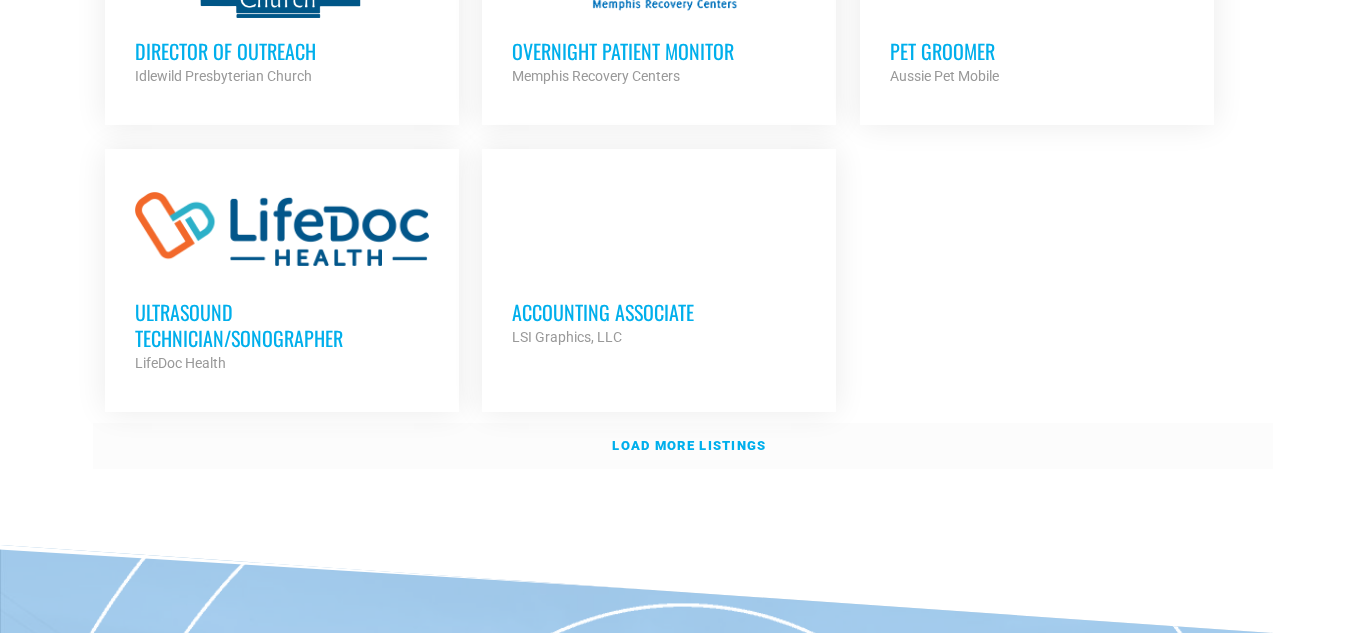 scroll, scrollTop: 8162, scrollLeft: 0, axis: vertical 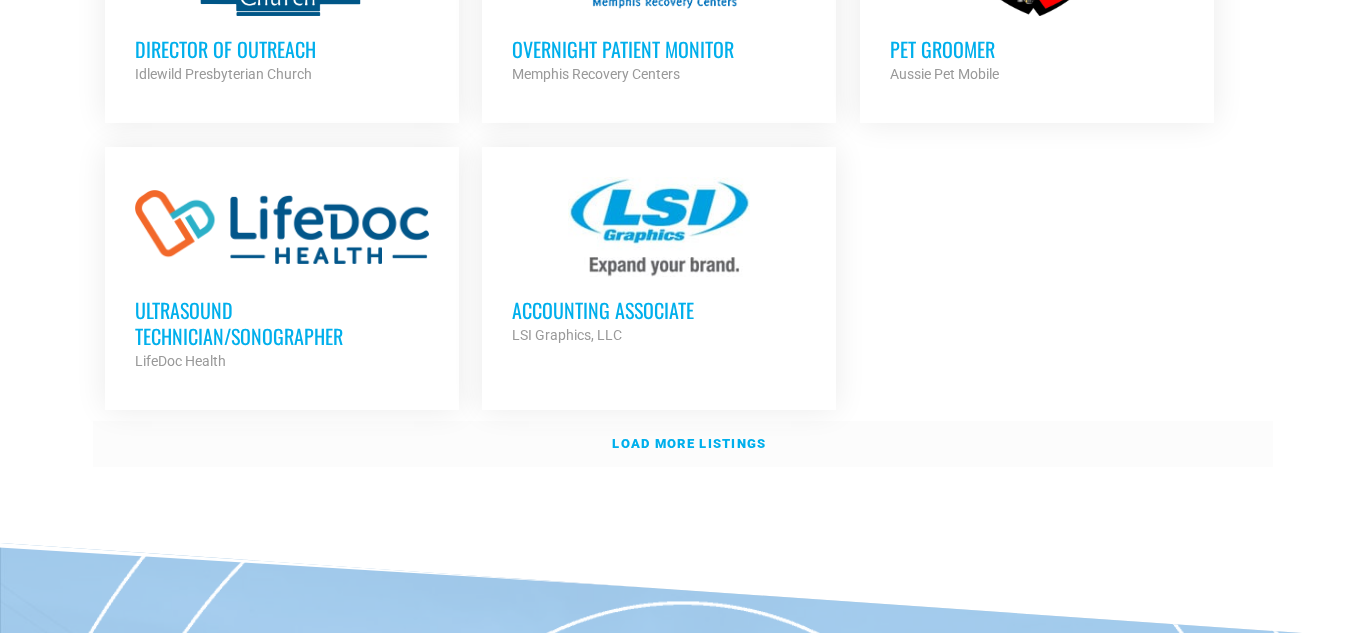 click on "Load more listings" at bounding box center (689, 443) 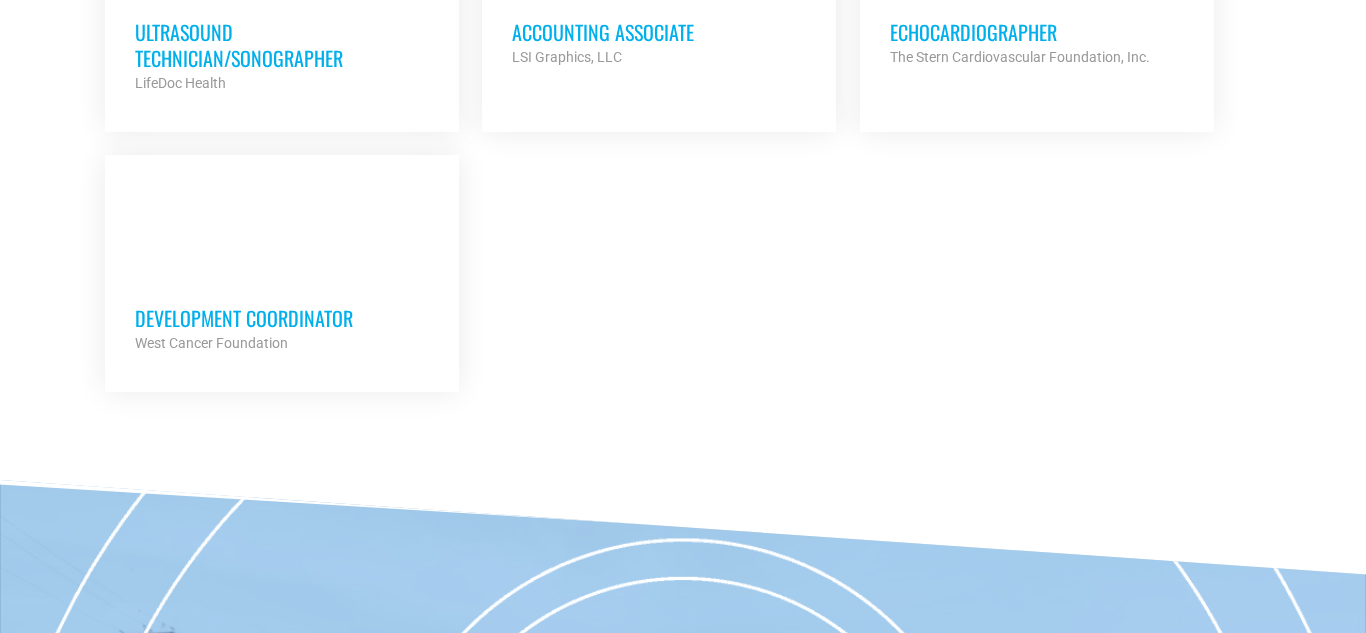 scroll, scrollTop: 8442, scrollLeft: 0, axis: vertical 